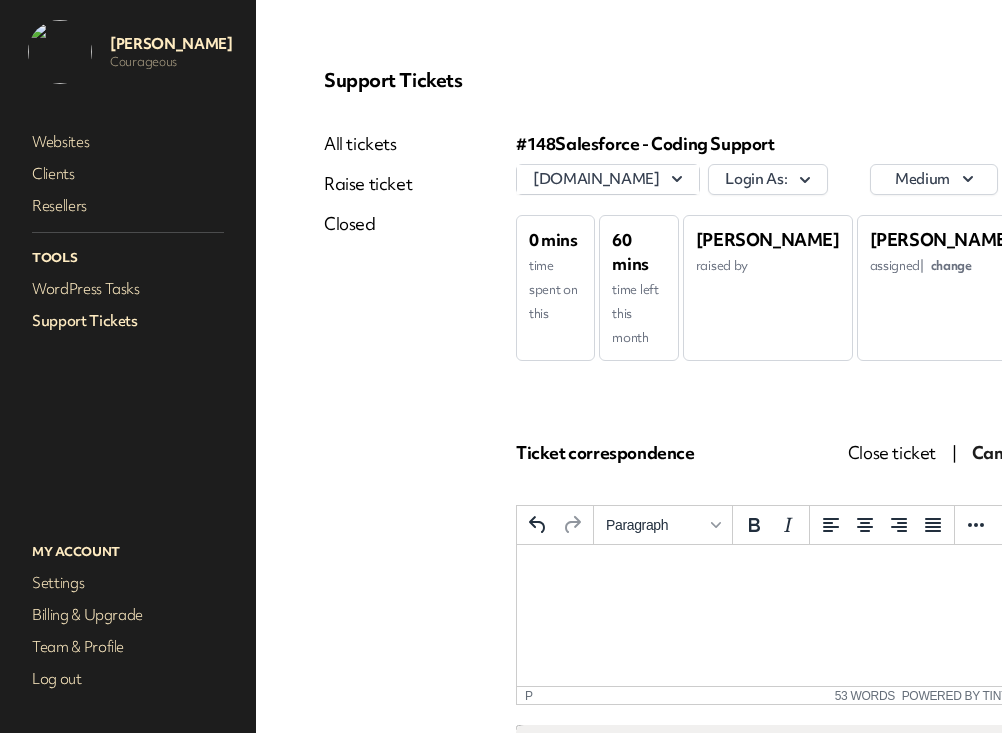 scroll, scrollTop: 0, scrollLeft: 0, axis: both 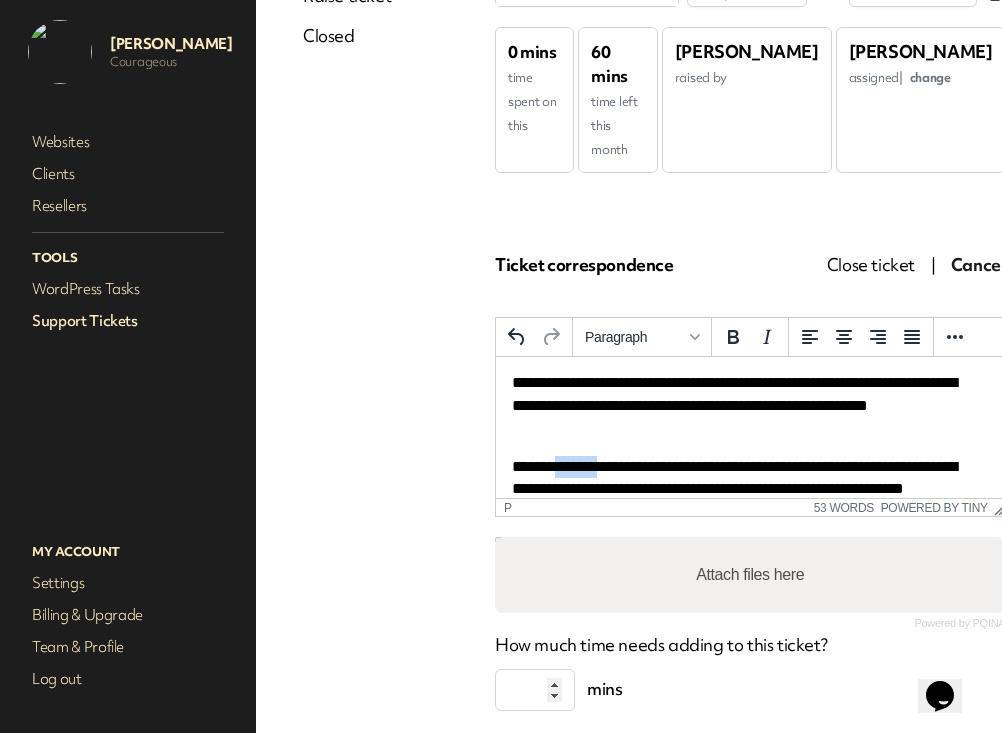 drag, startPoint x: 565, startPoint y: 466, endPoint x: 618, endPoint y: 465, distance: 53.009434 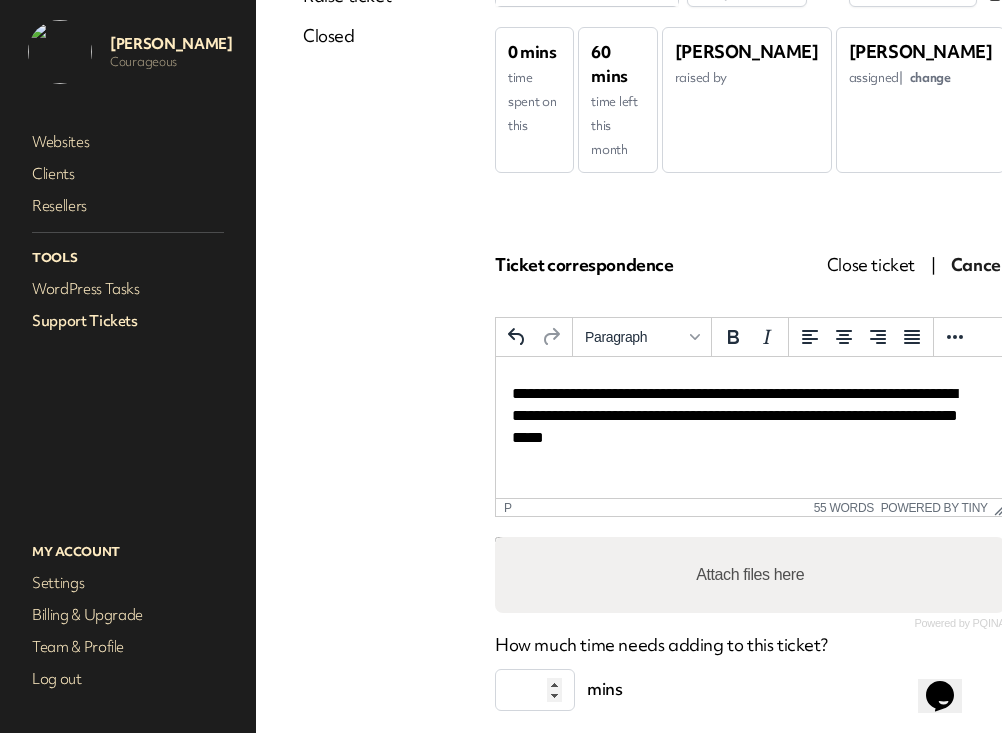scroll, scrollTop: 118, scrollLeft: 0, axis: vertical 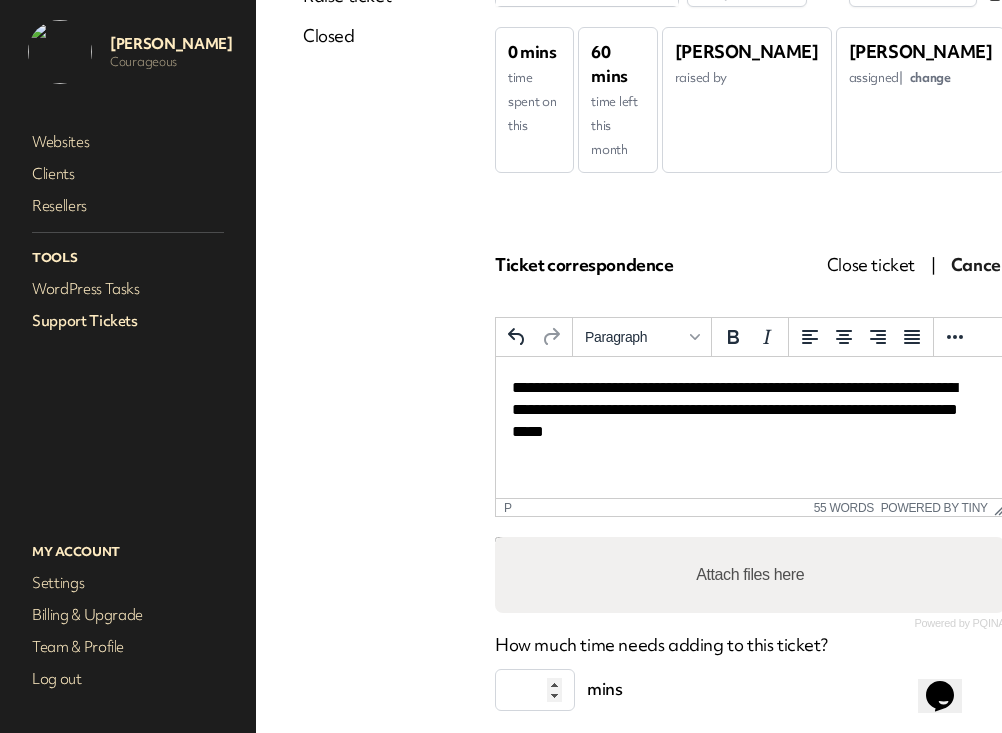 click on "**********" at bounding box center (749, 410) 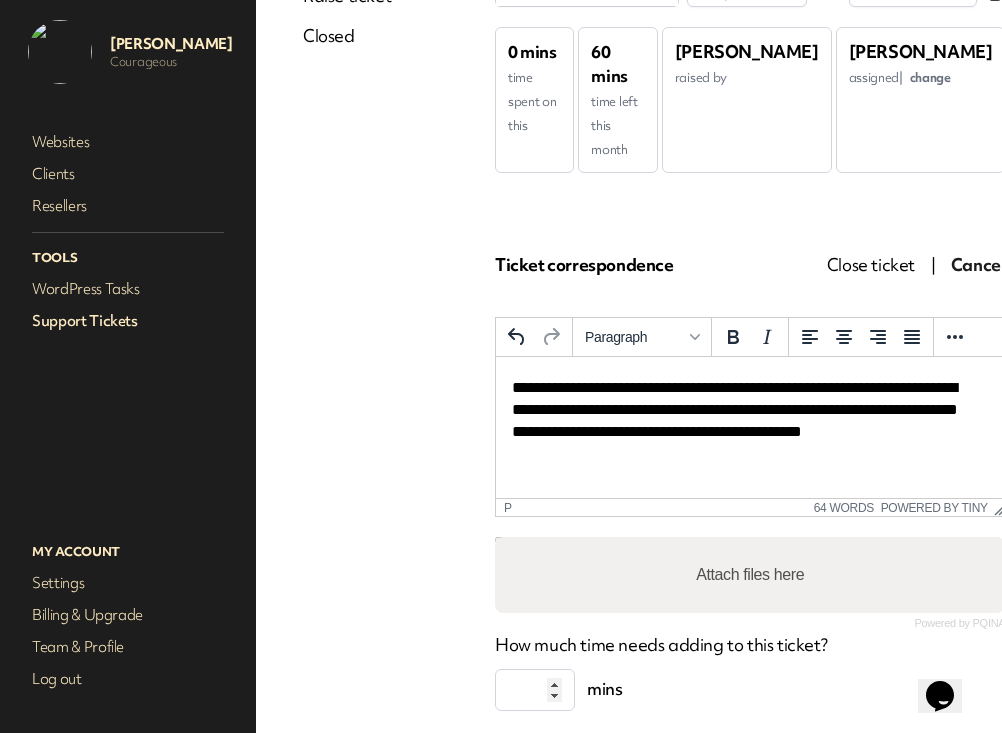 click on "**********" at bounding box center (749, 422) 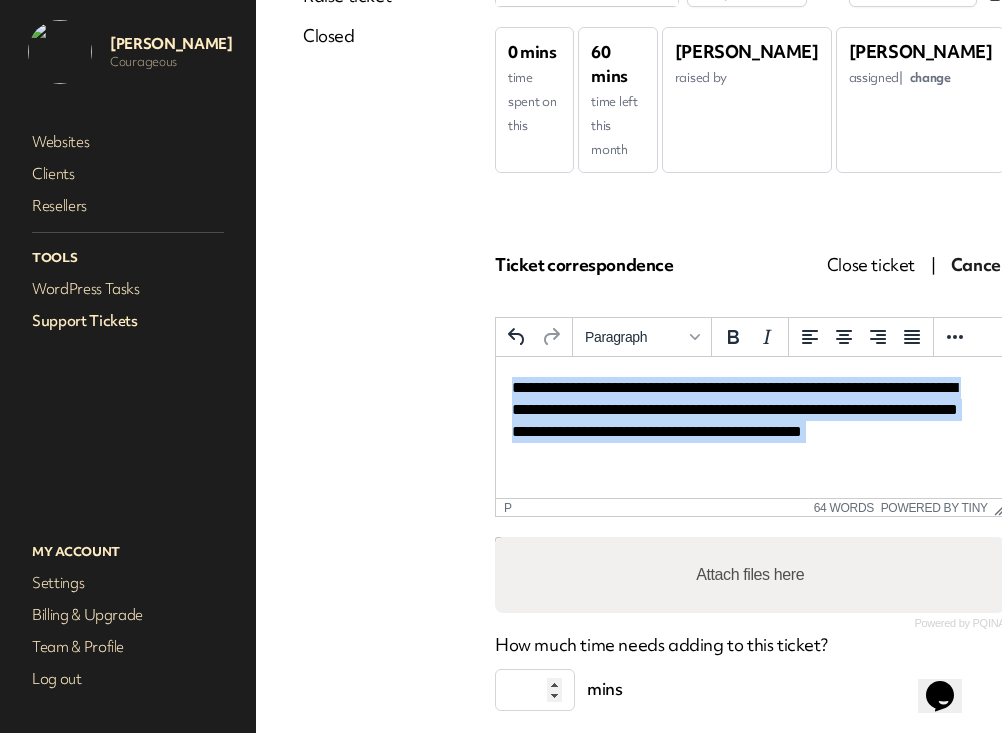 copy on "**********" 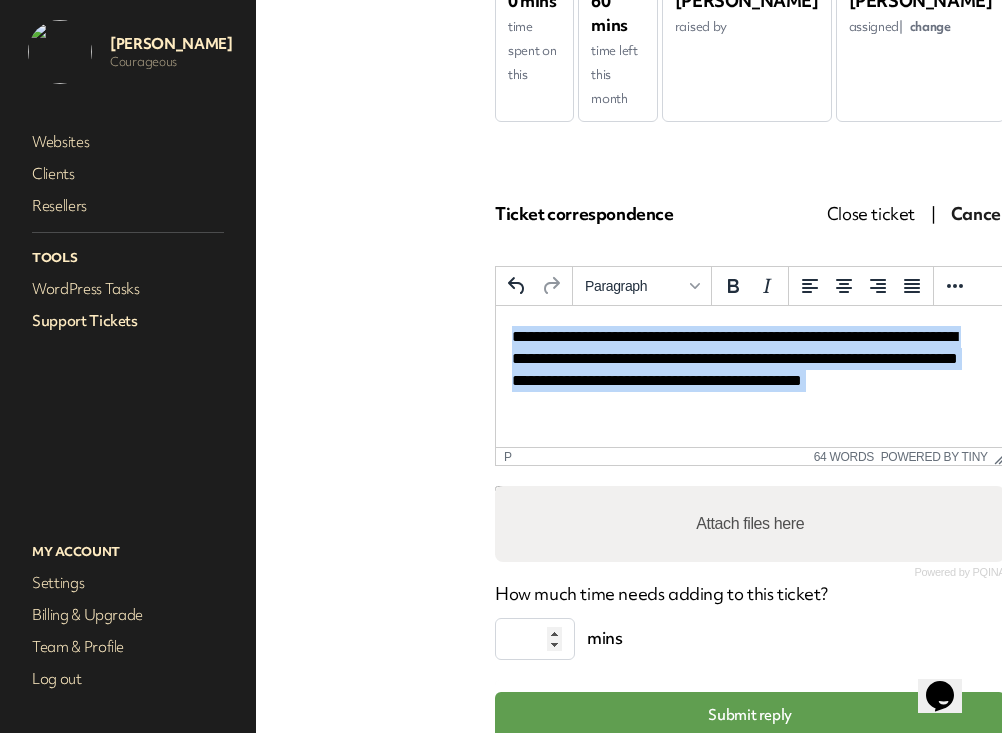 scroll, scrollTop: 173, scrollLeft: 21, axis: both 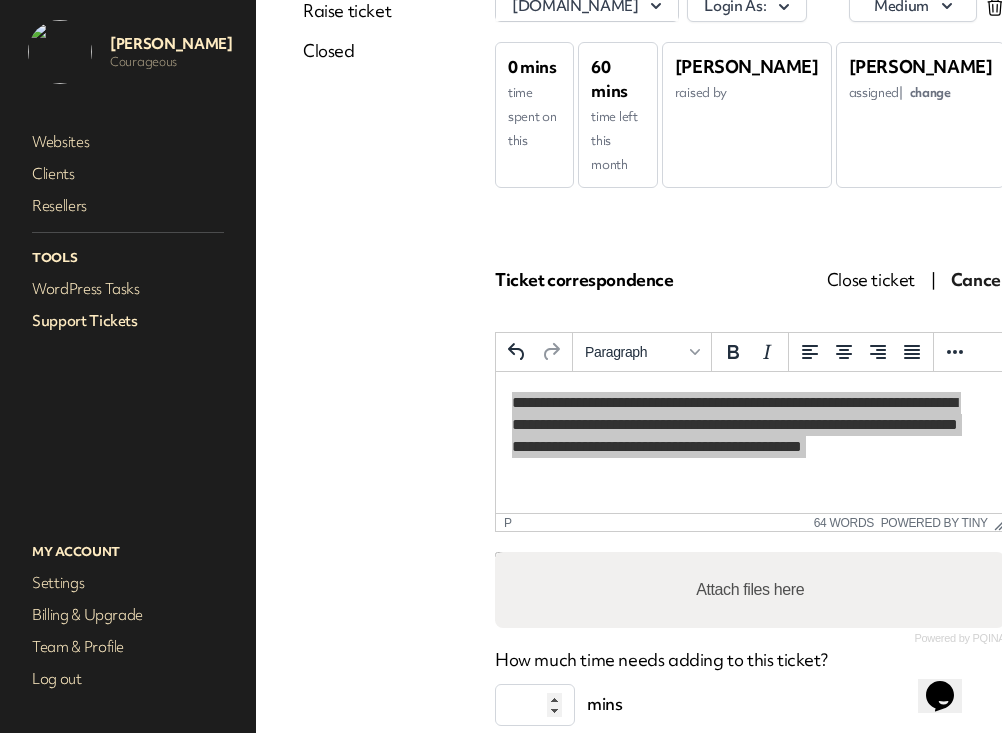click on "Cancel" at bounding box center (978, 279) 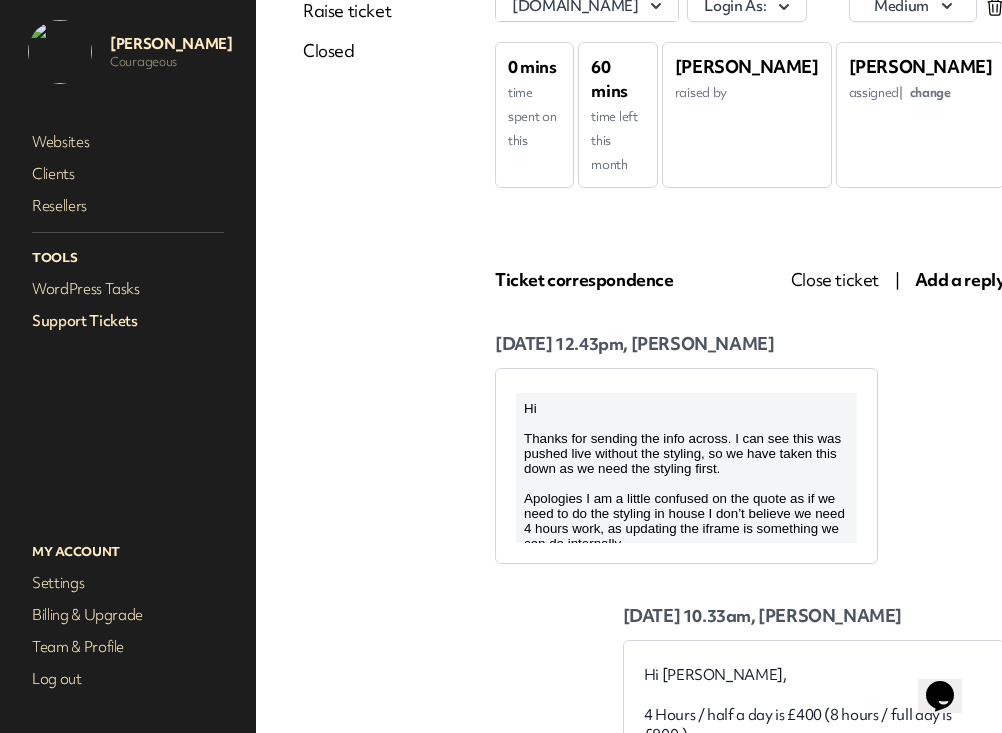 scroll, scrollTop: 0, scrollLeft: 0, axis: both 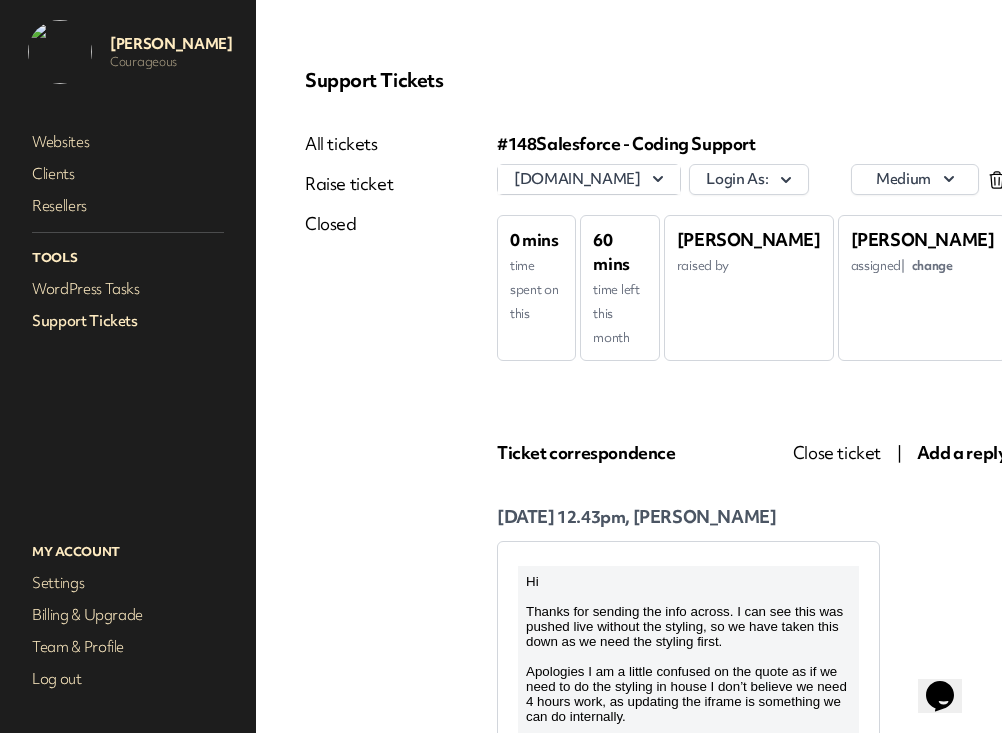 click on "Add a reply" at bounding box center [962, 452] 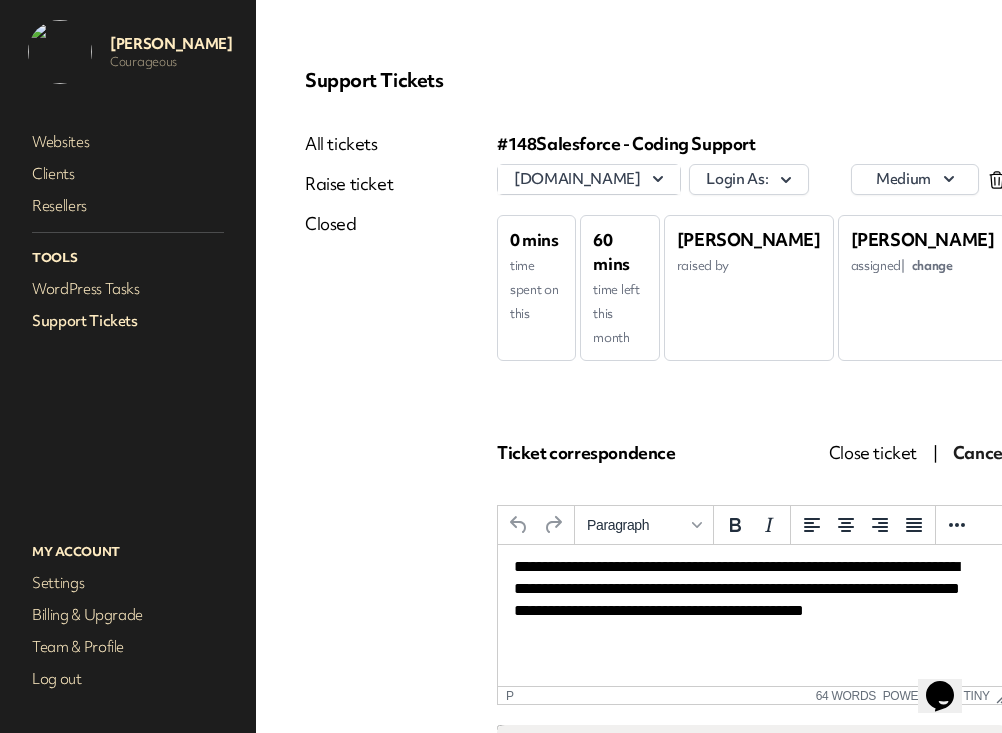 scroll, scrollTop: 129, scrollLeft: 0, axis: vertical 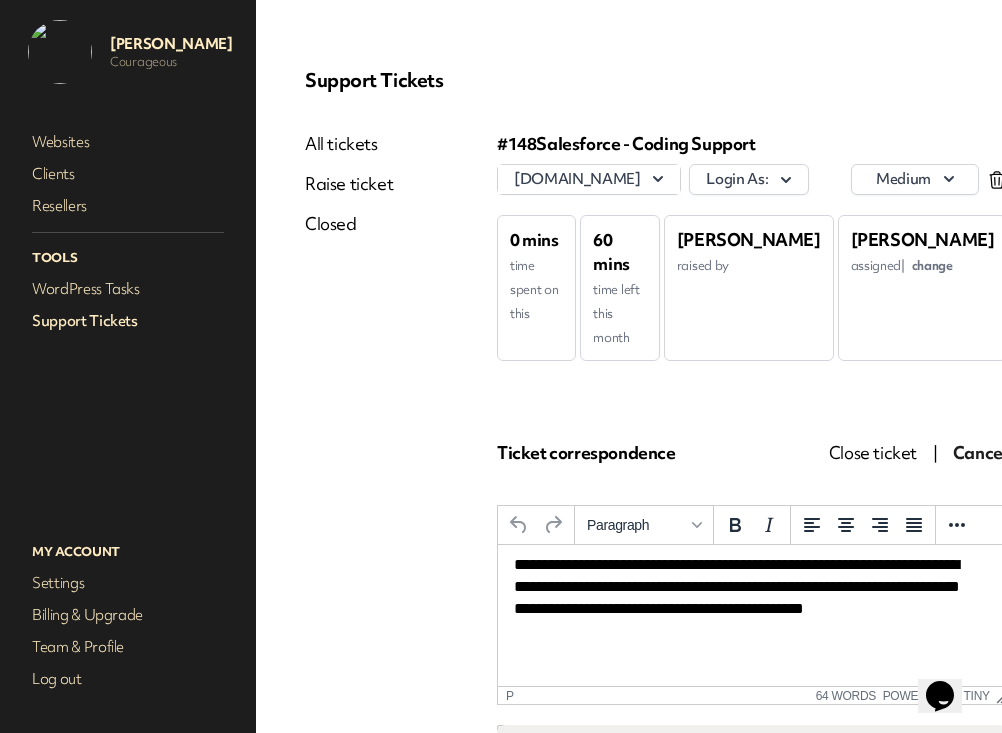 click on "**********" at bounding box center [751, 599] 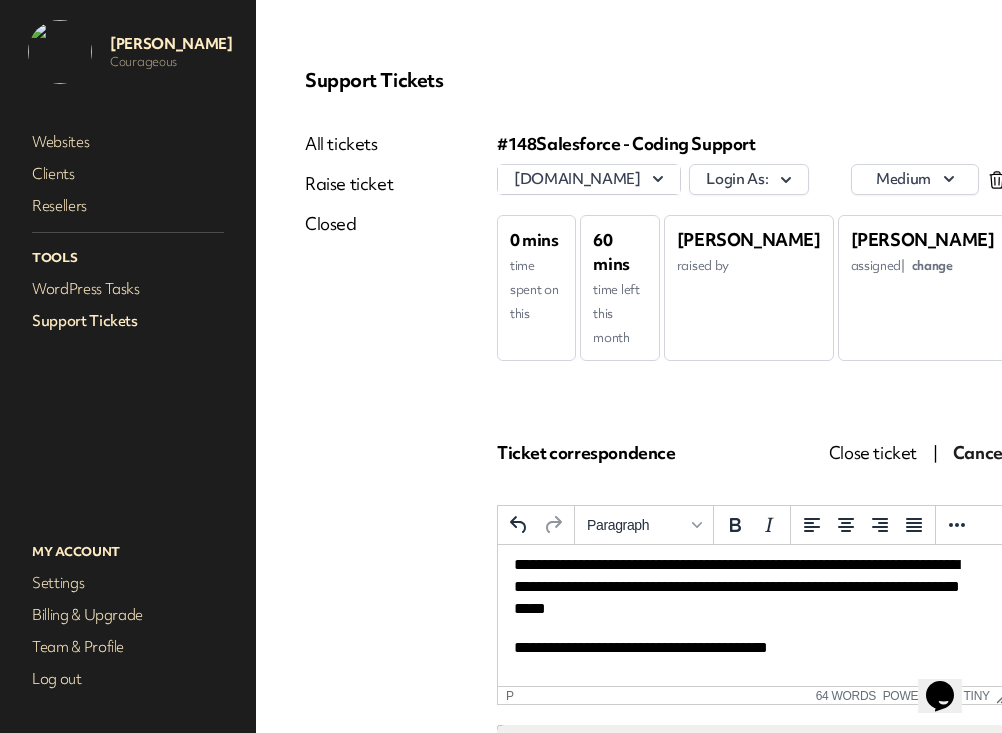 click on "**********" at bounding box center [751, 648] 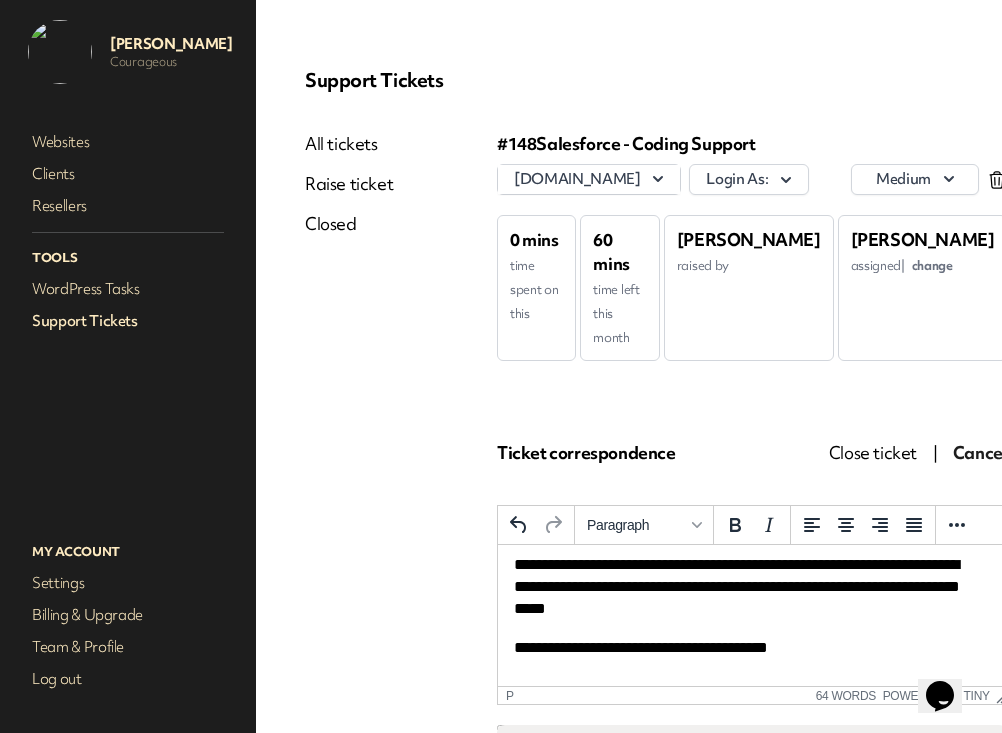 type 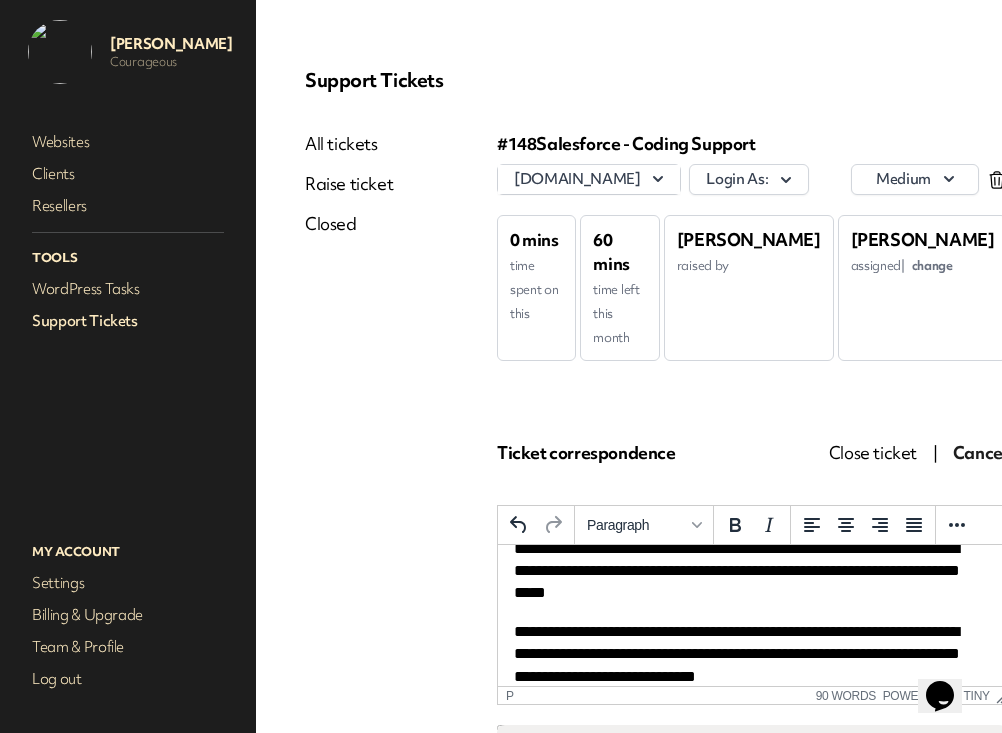 scroll, scrollTop: 185, scrollLeft: 0, axis: vertical 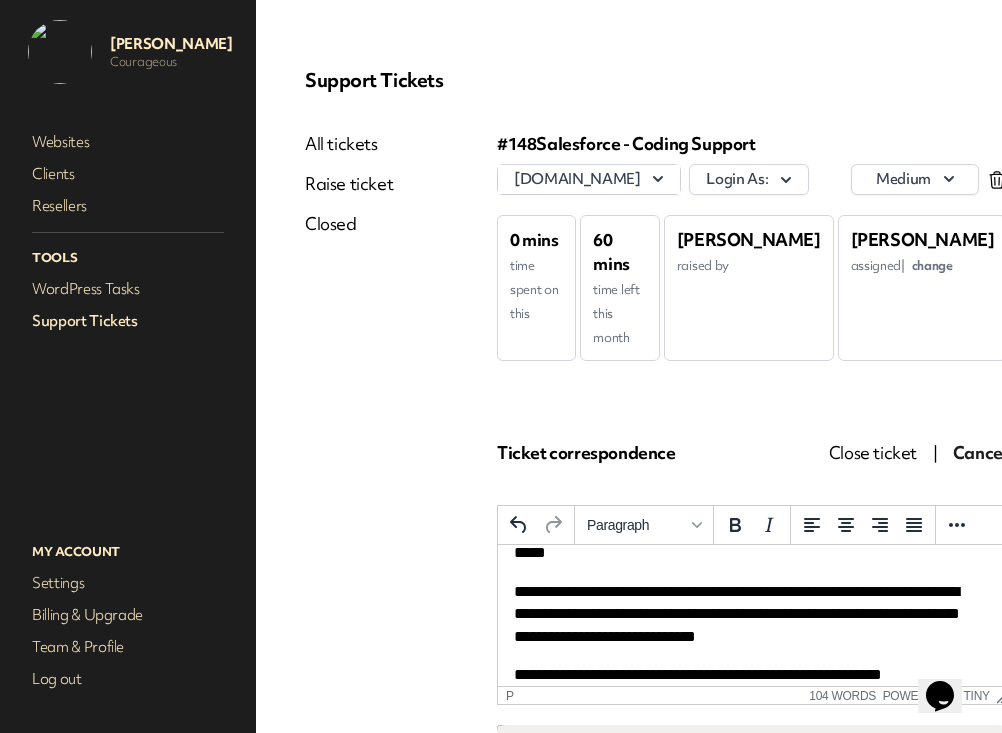 click on "**********" at bounding box center [751, 675] 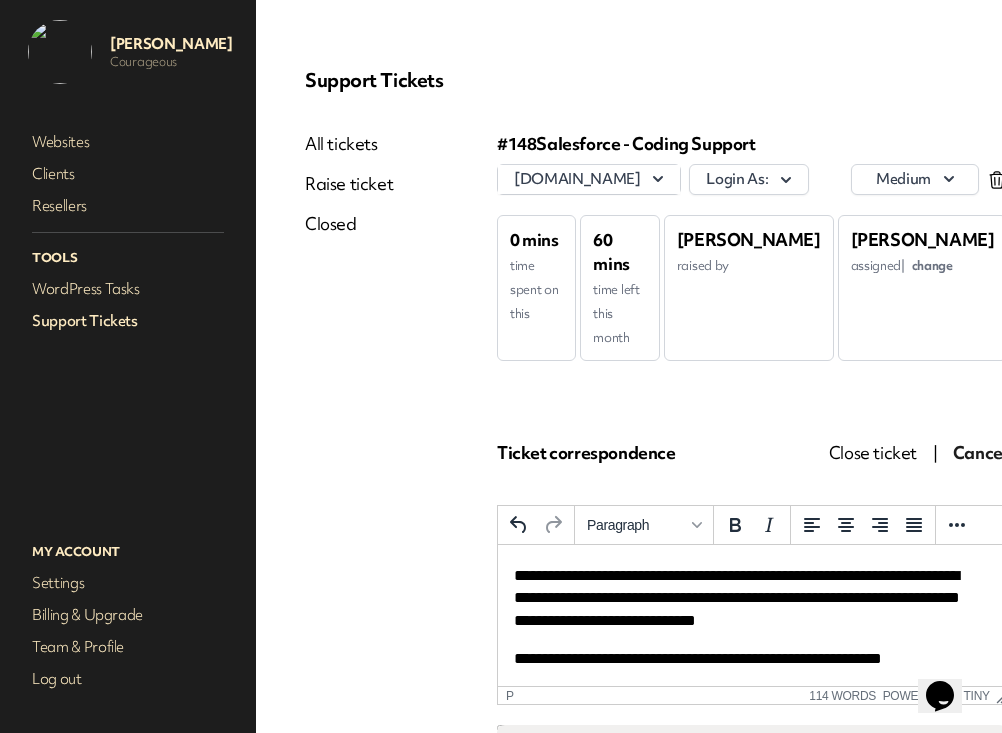 scroll, scrollTop: 210, scrollLeft: 0, axis: vertical 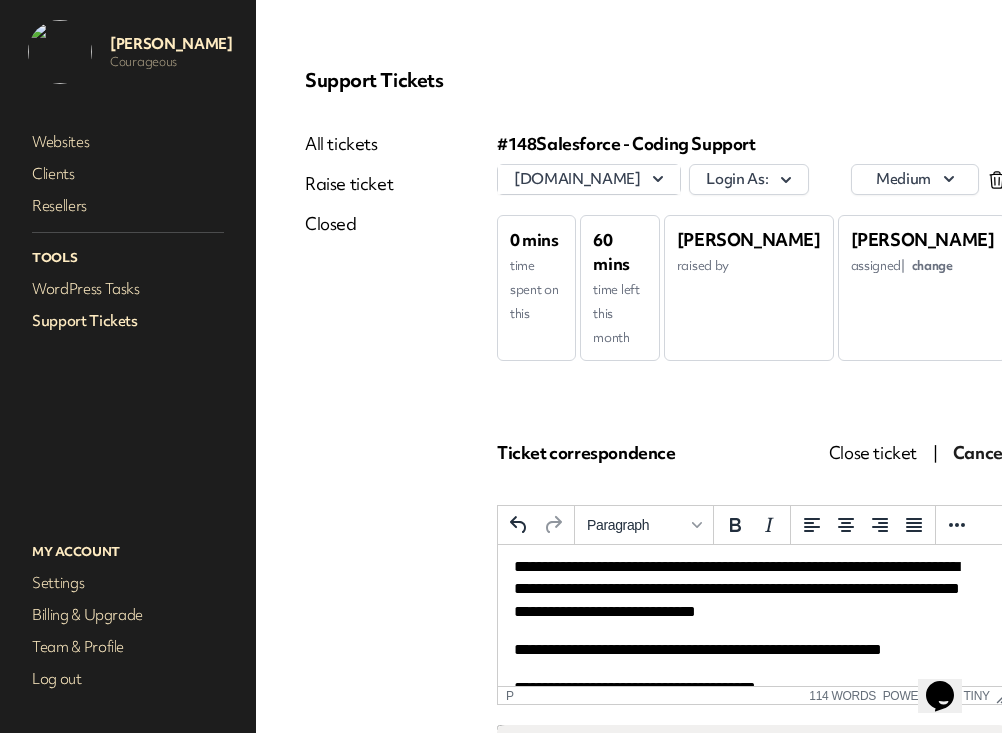 click on "**********" at bounding box center (751, 589) 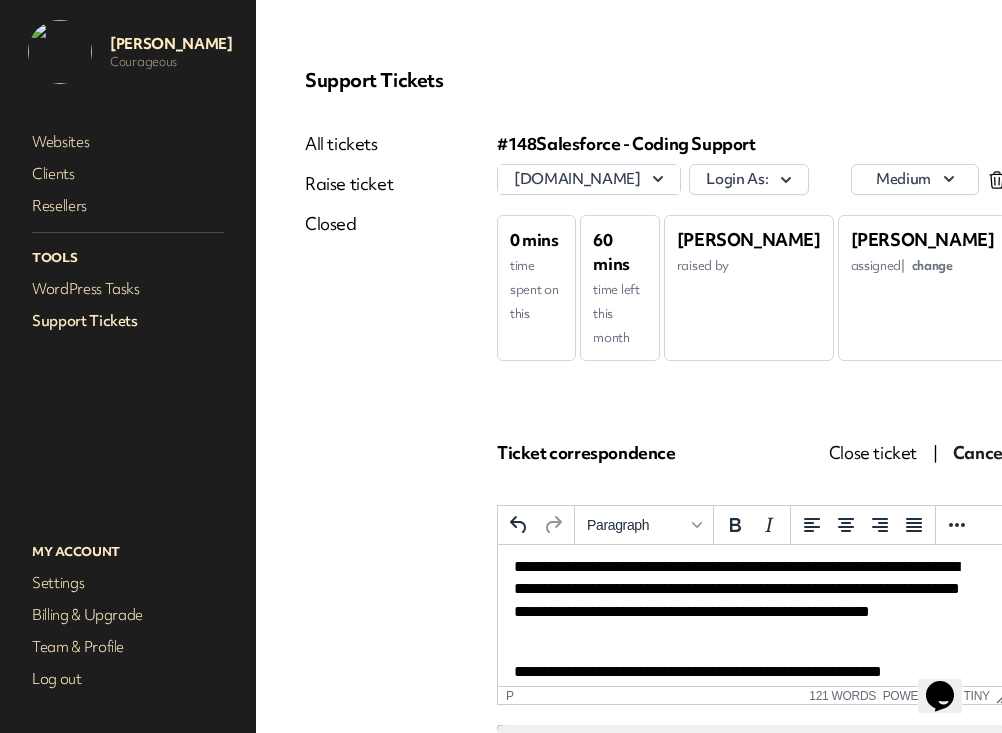 click on "**********" at bounding box center [751, 601] 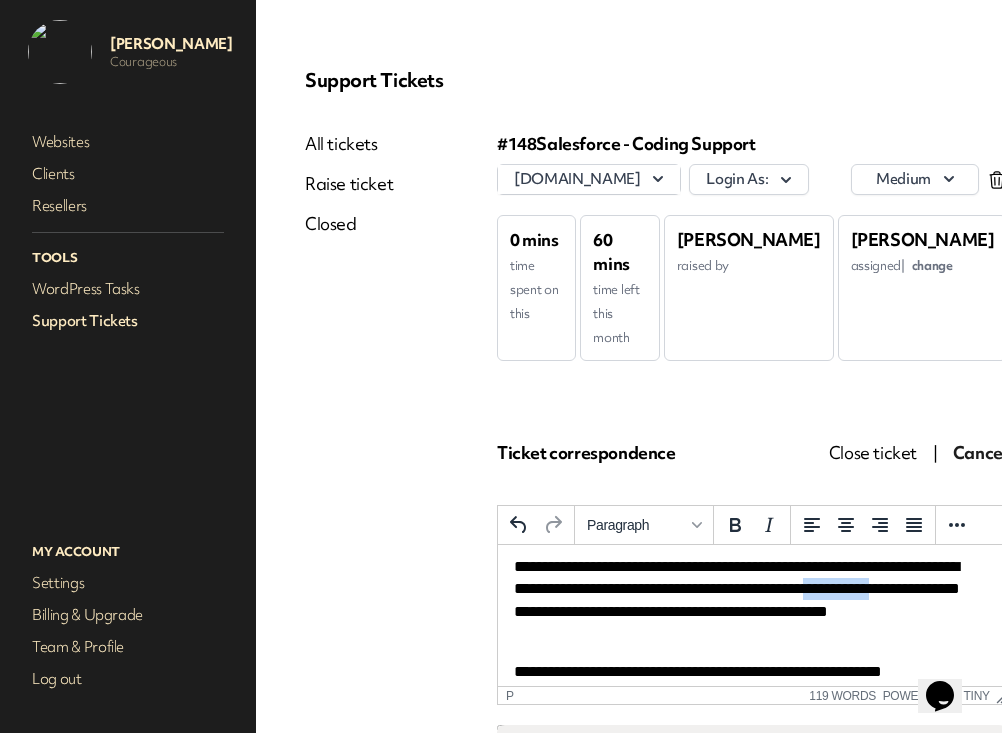 drag, startPoint x: 596, startPoint y: 616, endPoint x: 521, endPoint y: 614, distance: 75.026665 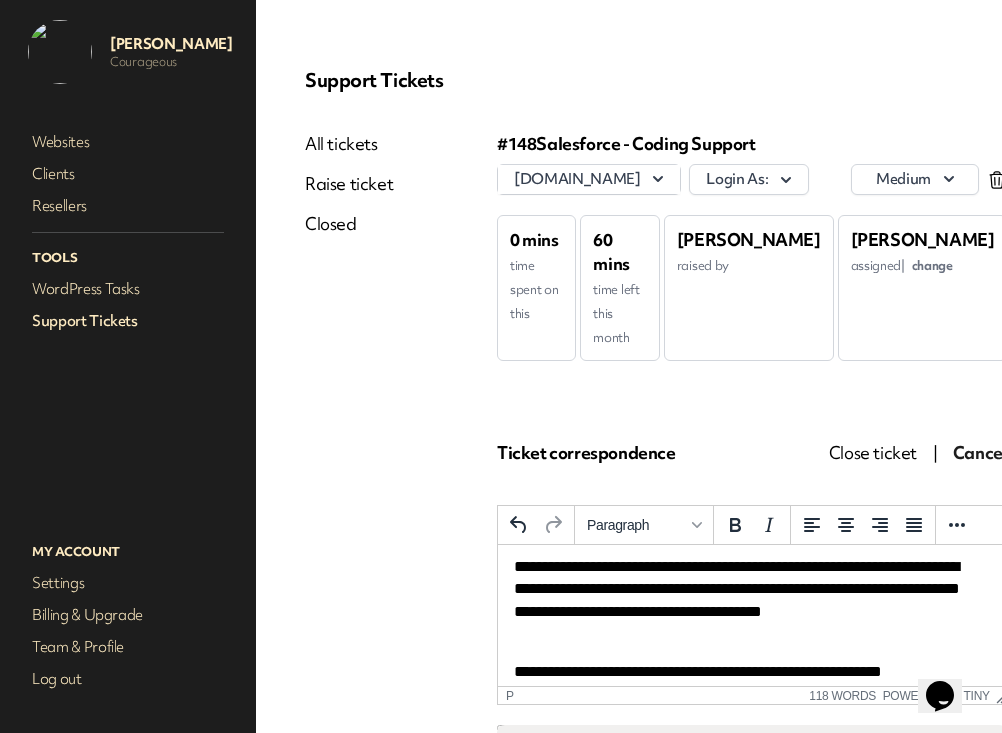 click on "**********" at bounding box center (751, 601) 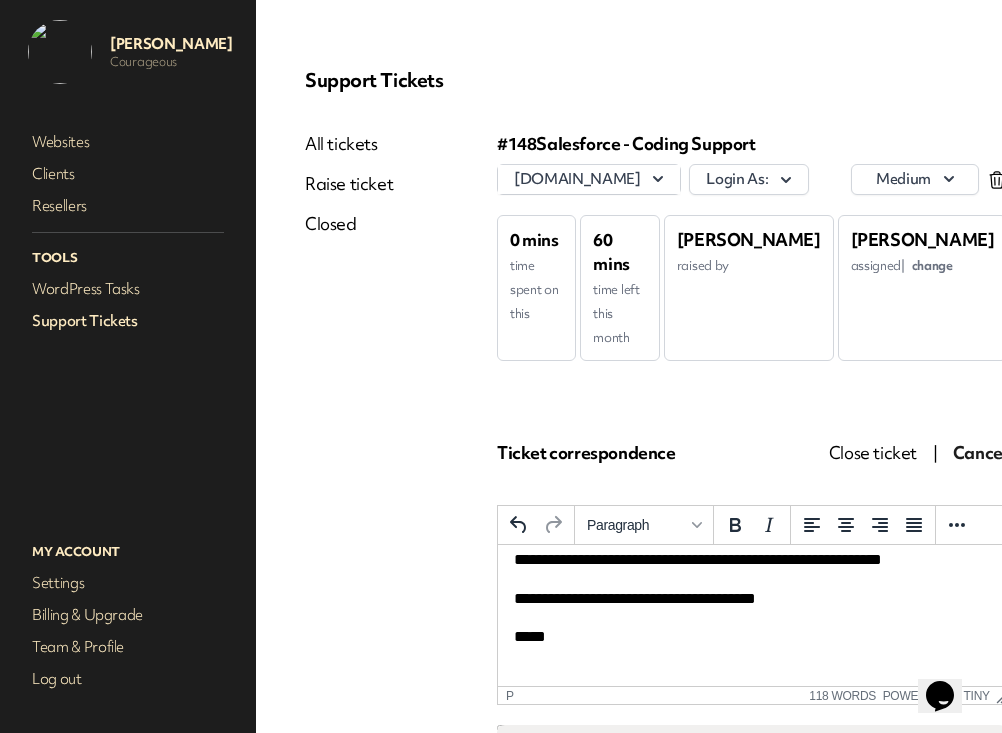 scroll, scrollTop: 339, scrollLeft: 0, axis: vertical 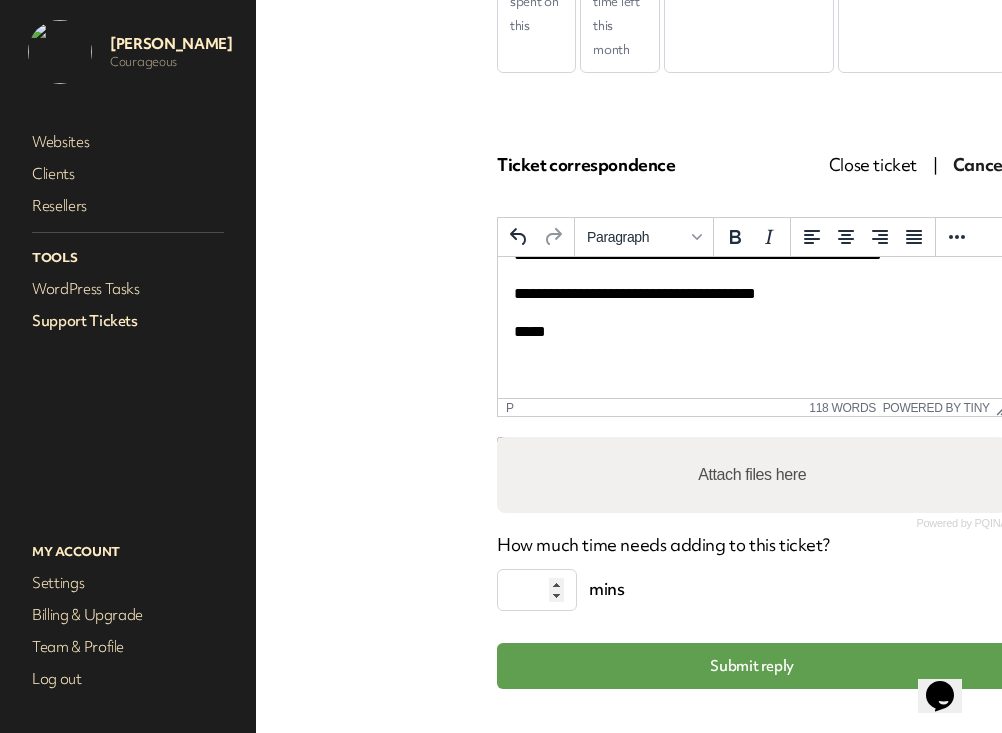 click on "Submit reply" at bounding box center (752, 666) 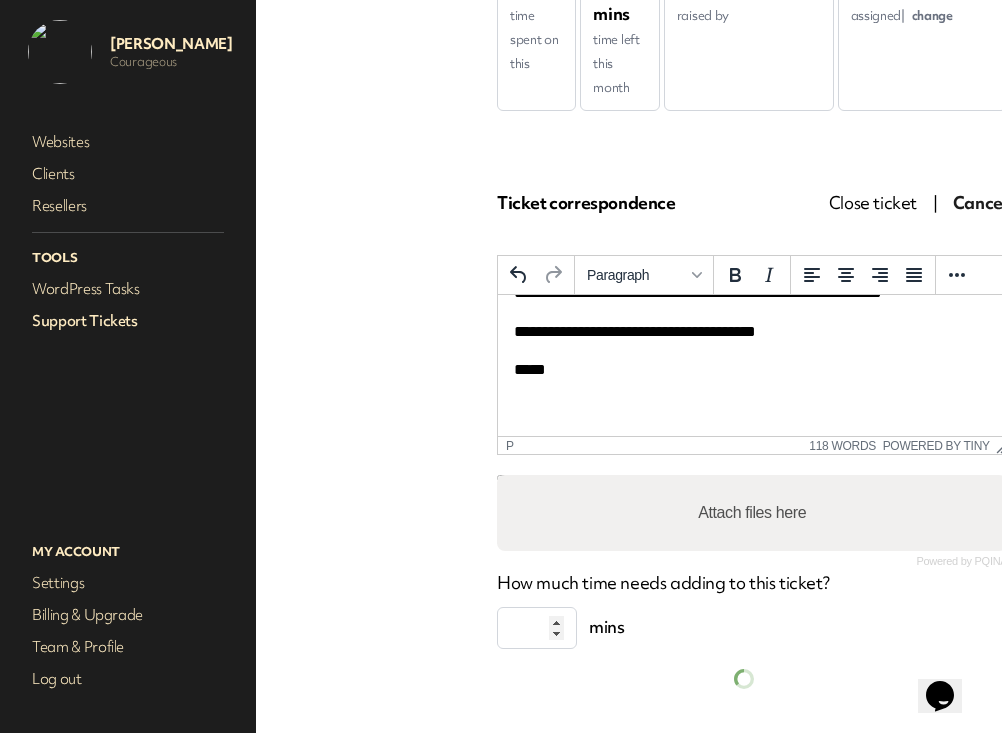click on "*****" at bounding box center (751, 370) 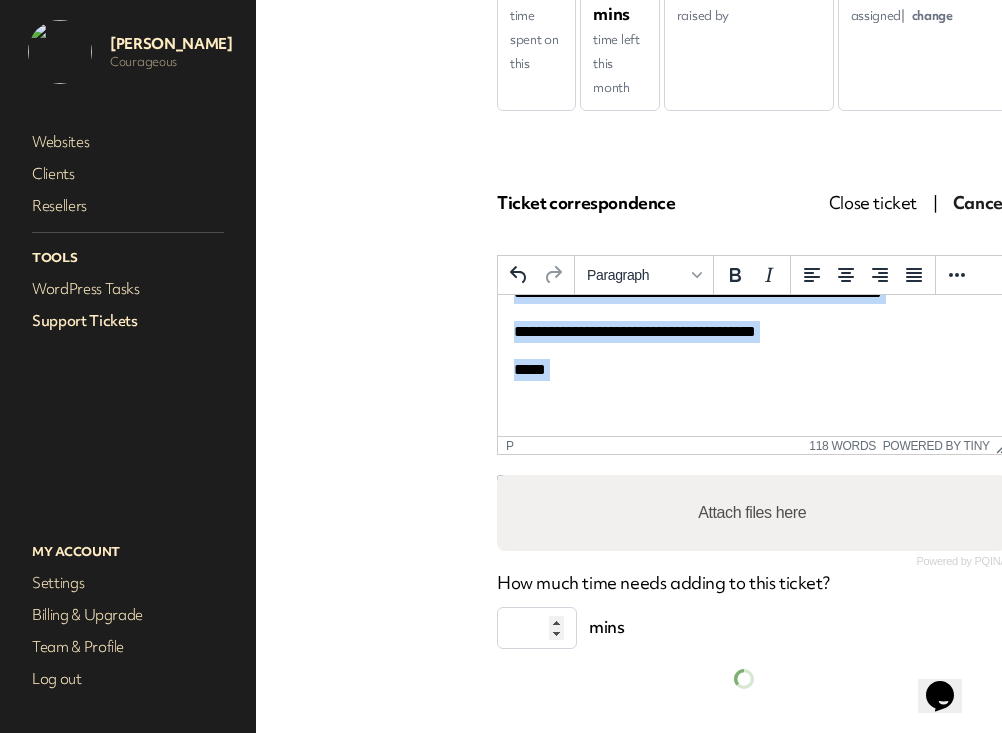 copy on "**********" 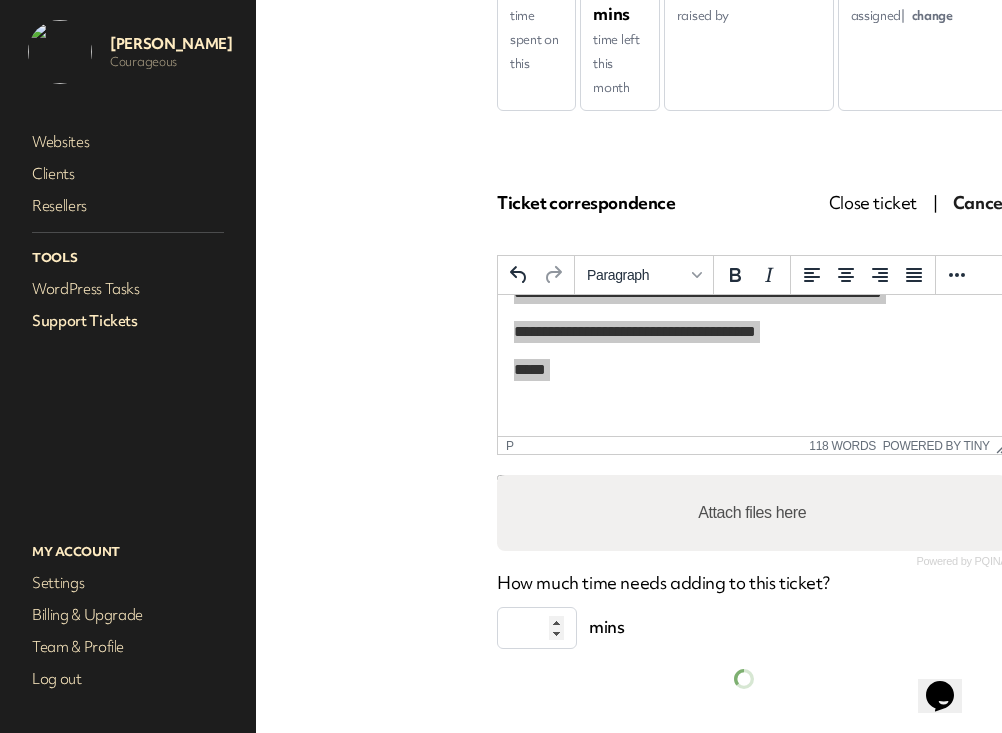 click on "All tickets
Raise ticket
Closed" at bounding box center (349, 285) 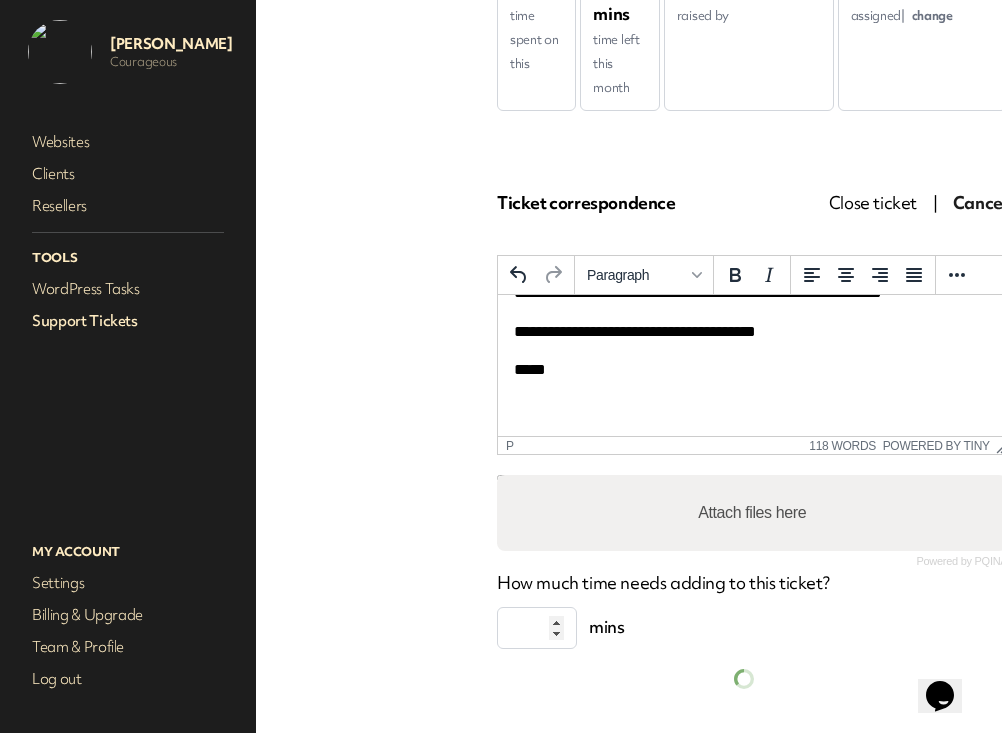 click on "**********" at bounding box center [752, 196] 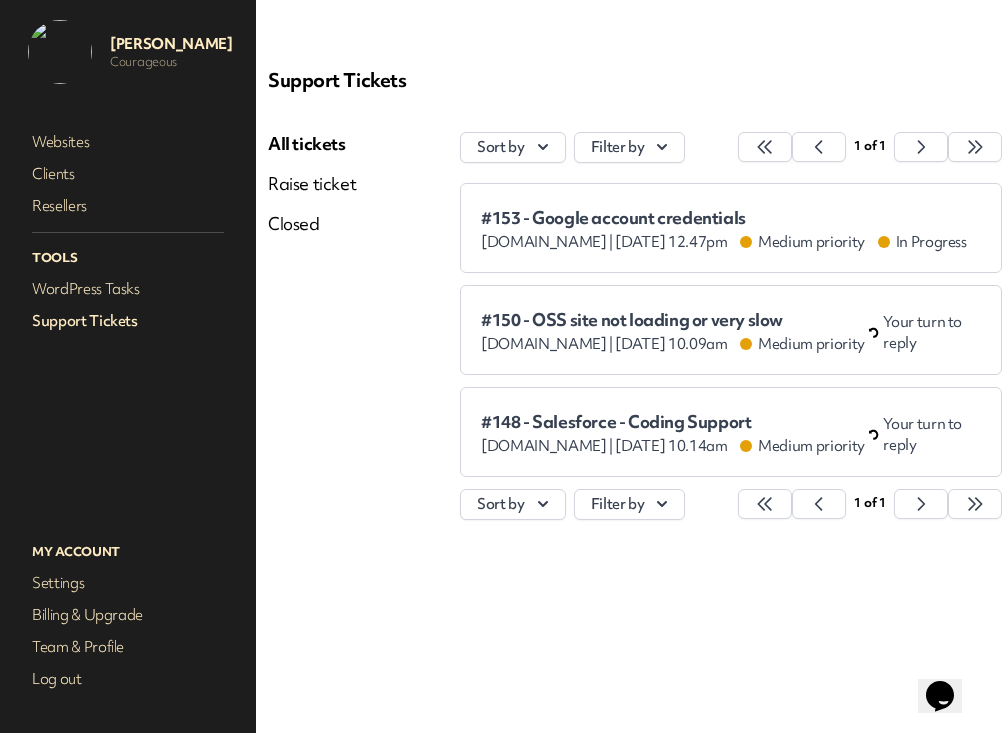 scroll, scrollTop: 0, scrollLeft: 124, axis: horizontal 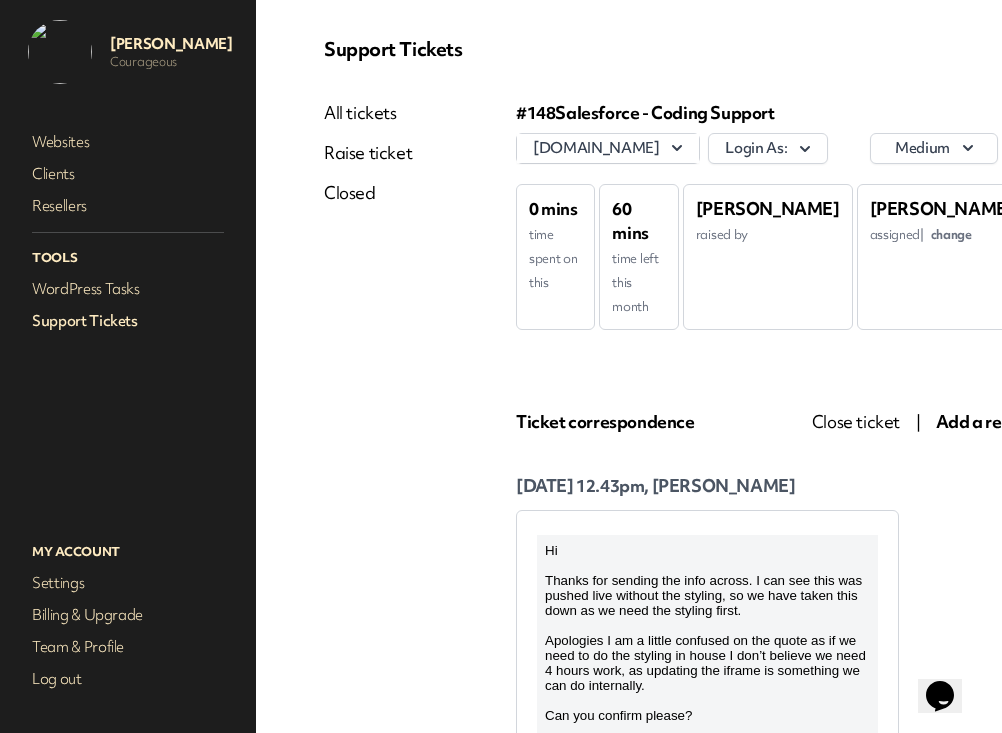 click on "Add a reply" at bounding box center (981, 421) 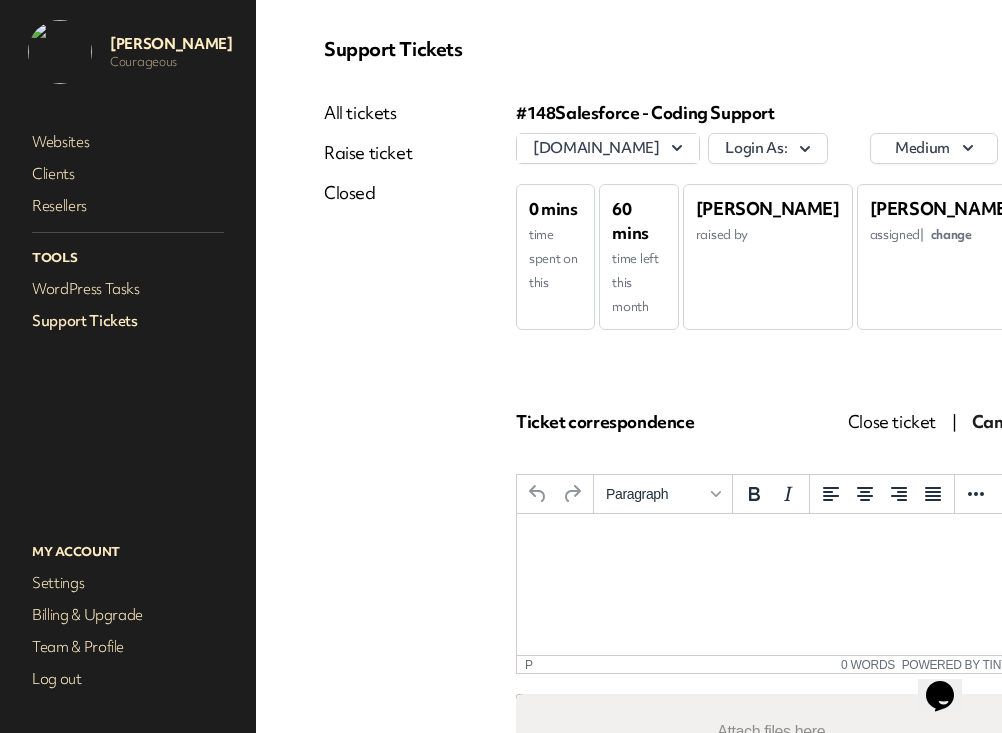 scroll, scrollTop: 0, scrollLeft: 0, axis: both 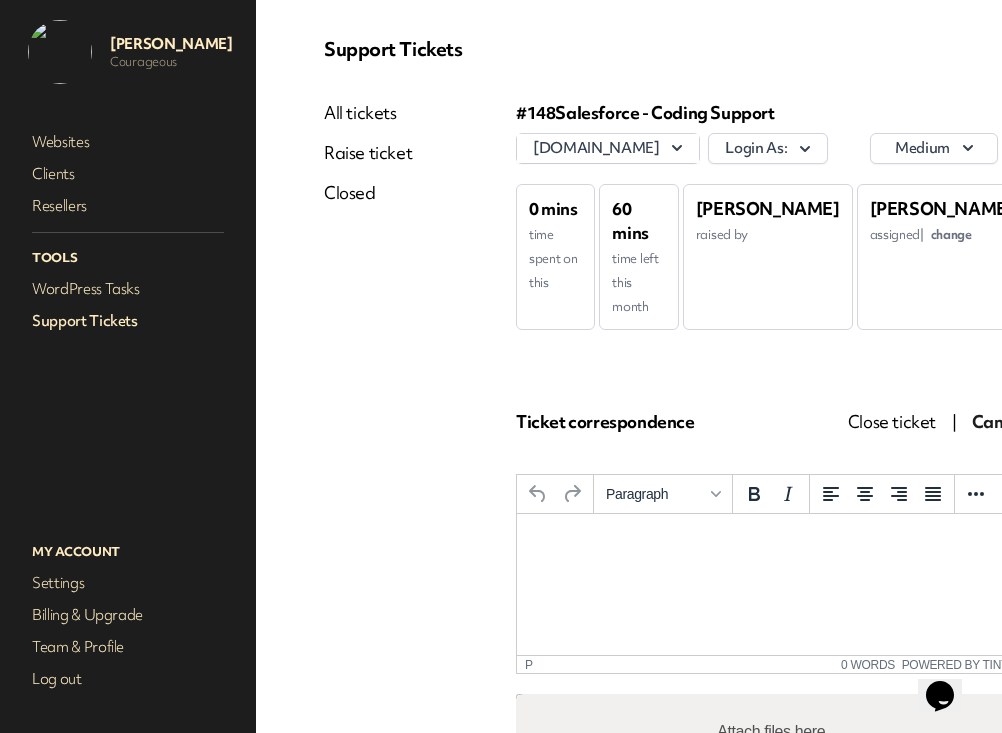 click at bounding box center (771, 541) 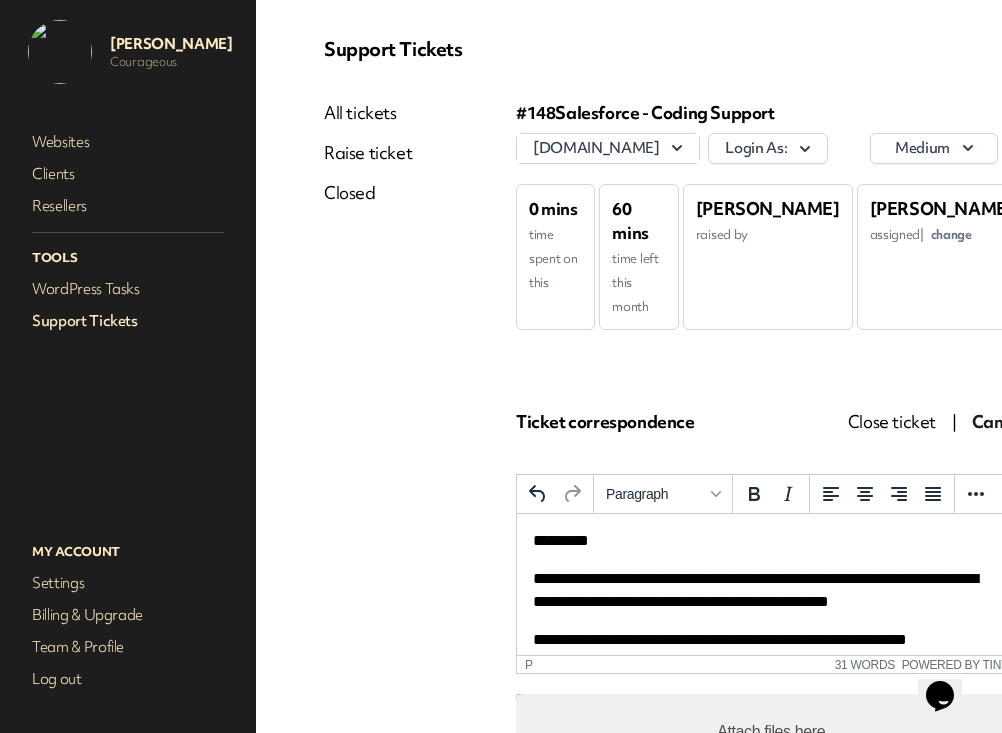 scroll, scrollTop: 31, scrollLeft: 3, axis: both 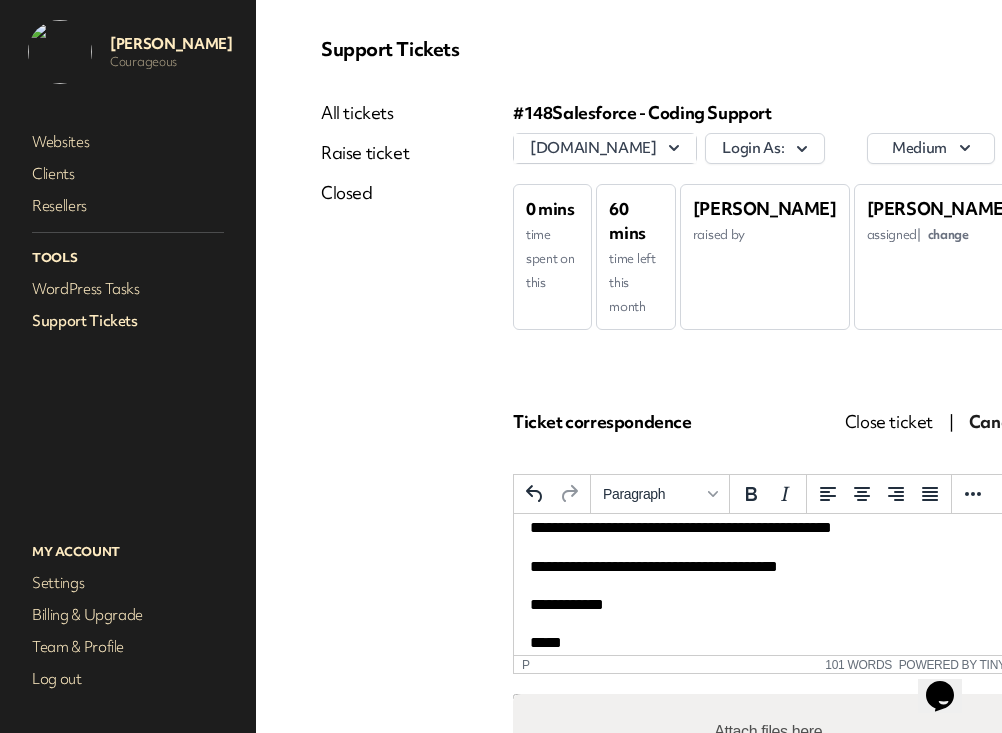 click on "**********" at bounding box center (768, 472) 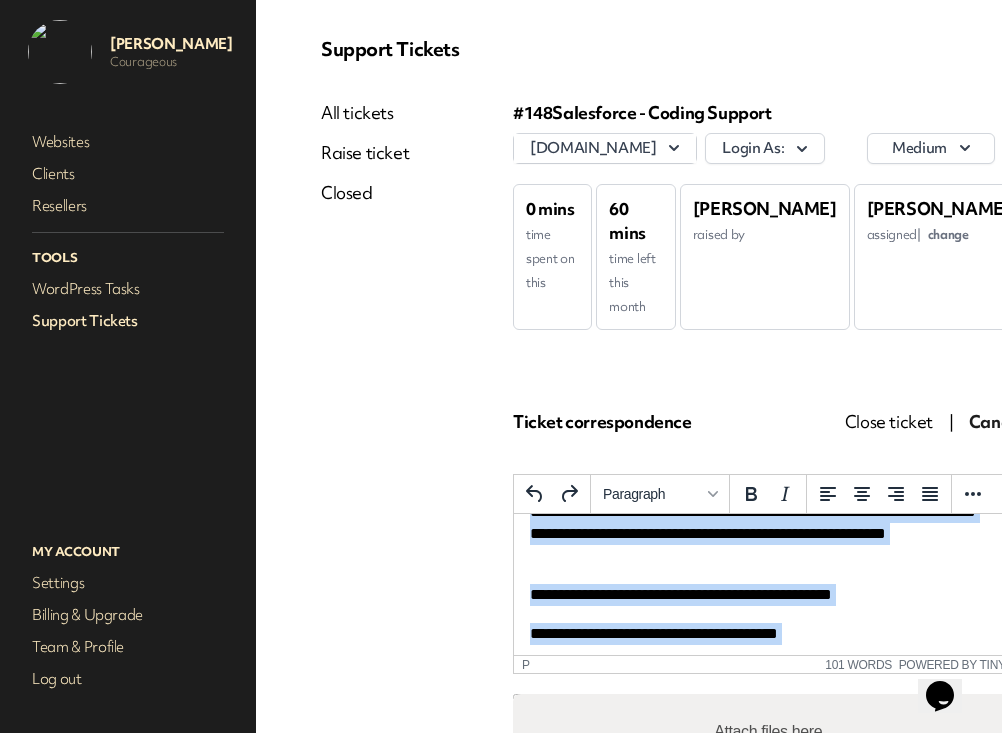 scroll, scrollTop: 249, scrollLeft: 0, axis: vertical 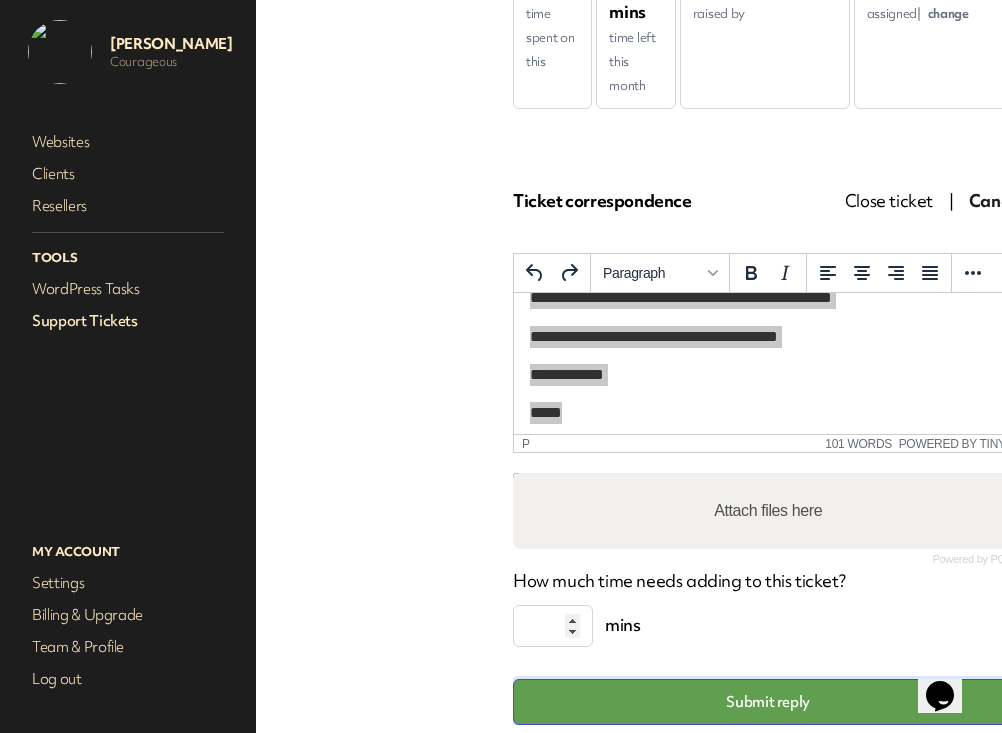 click on "Submit reply" at bounding box center [768, 702] 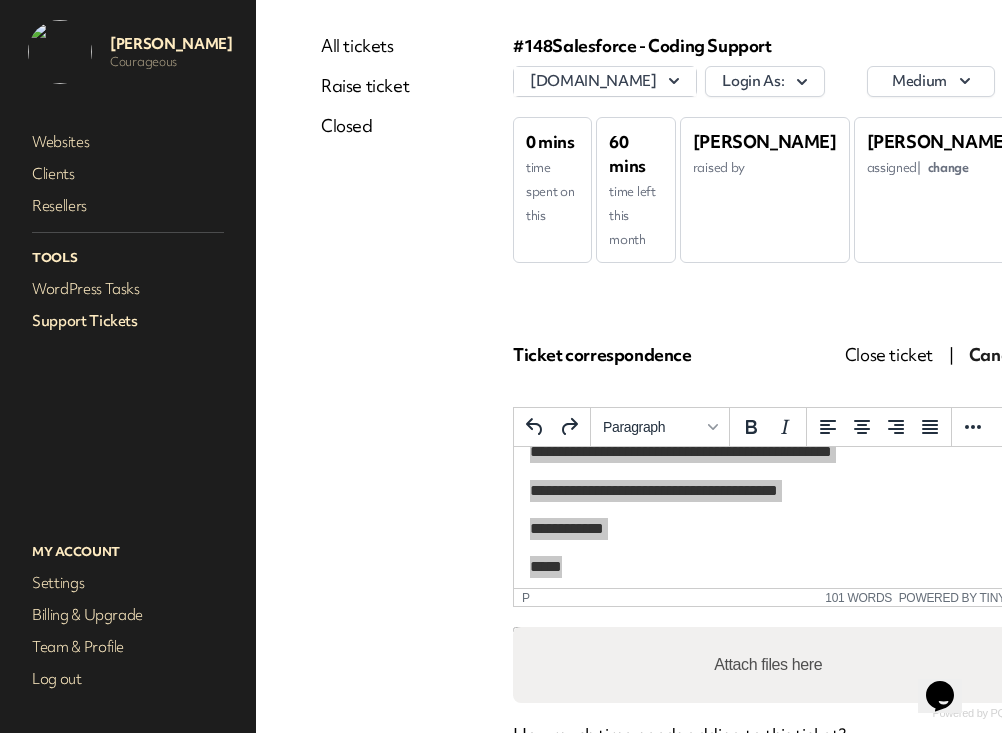 scroll, scrollTop: 0, scrollLeft: 3, axis: horizontal 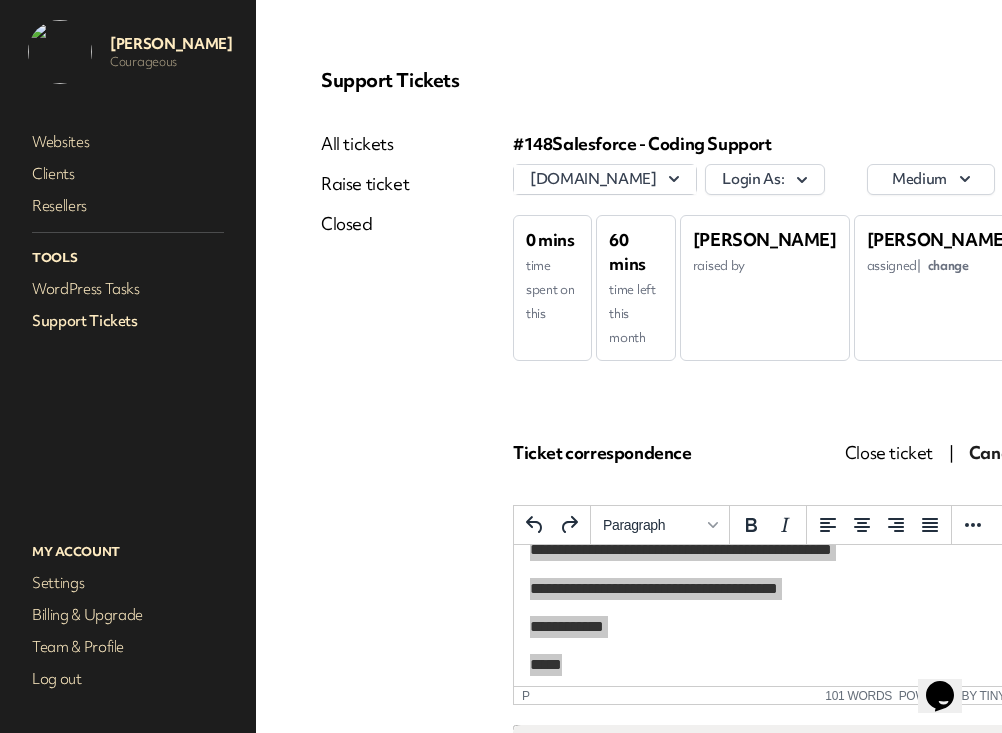 click on "All tickets
Raise ticket
Closed" at bounding box center [365, 535] 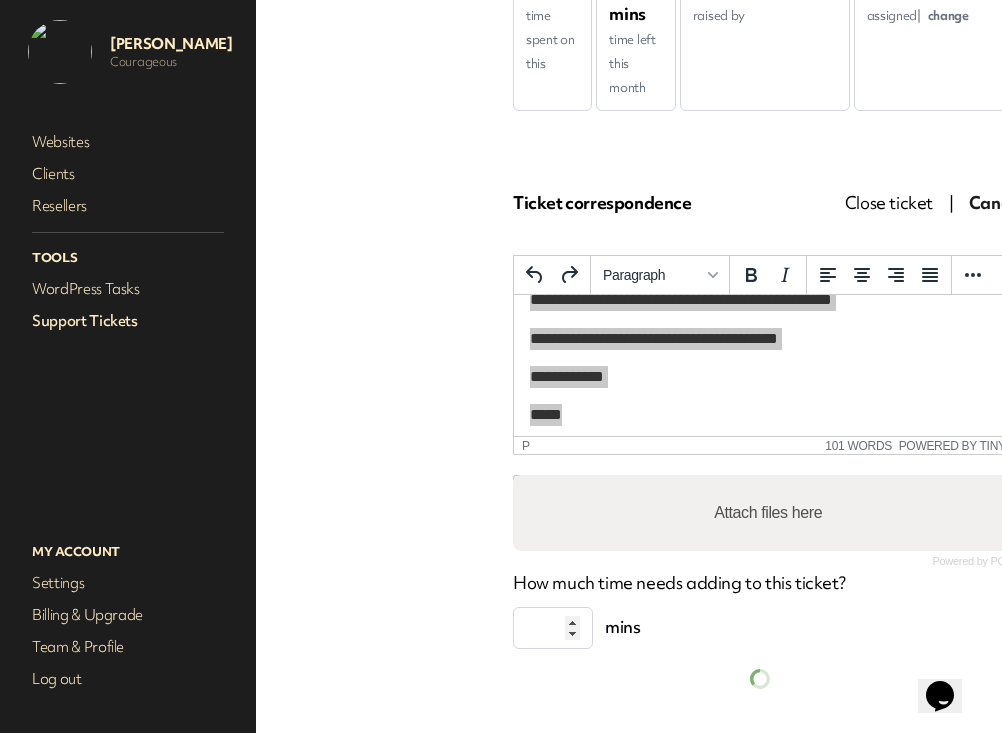 scroll, scrollTop: 0, scrollLeft: 3, axis: horizontal 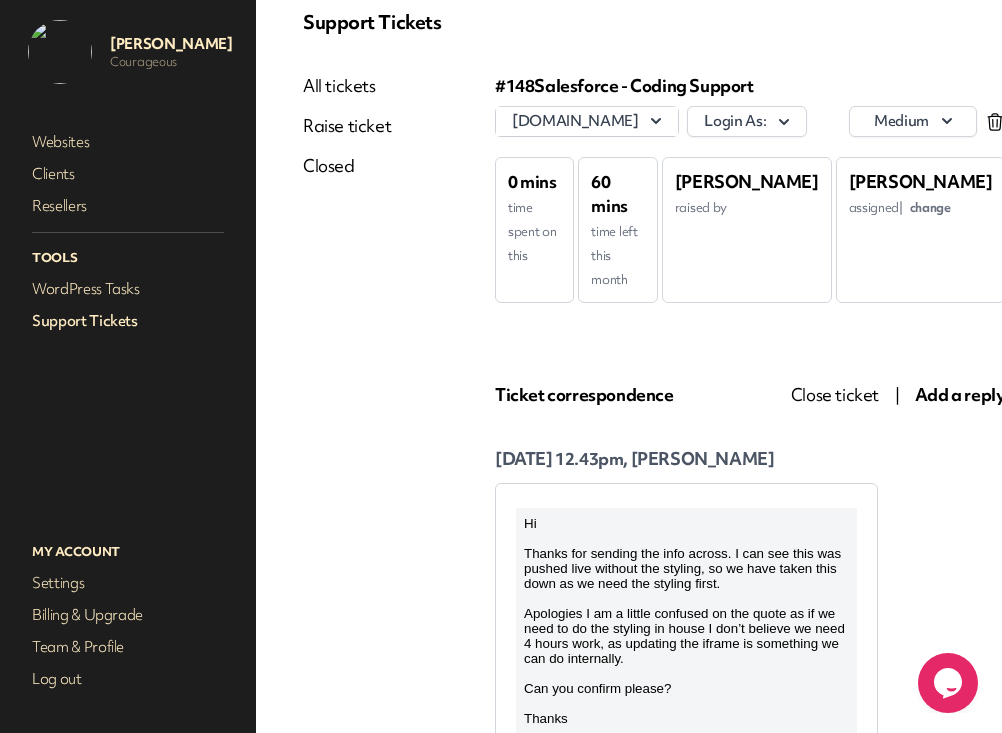 click on "Add a reply" at bounding box center [960, 394] 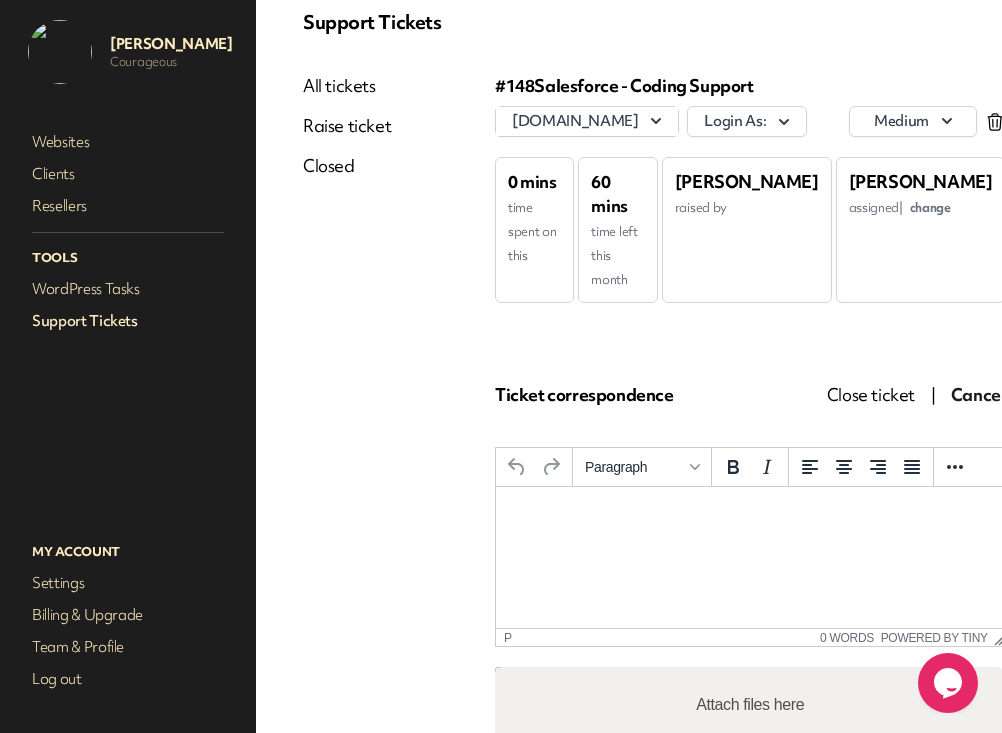 scroll, scrollTop: 0, scrollLeft: 0, axis: both 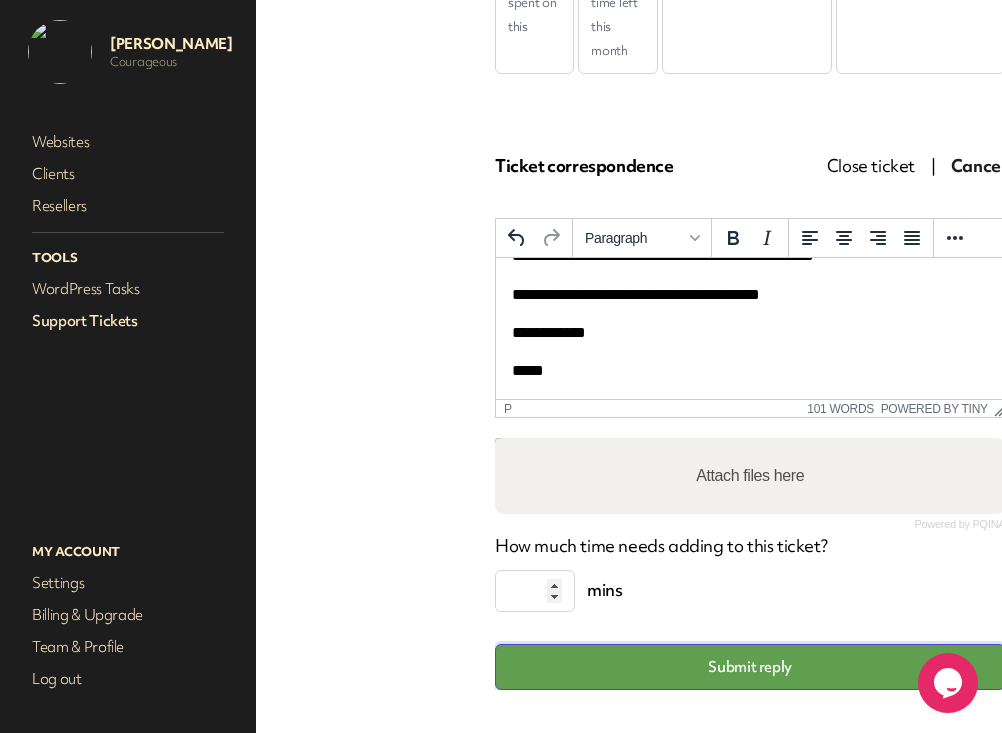click on "Submit reply" at bounding box center (750, 667) 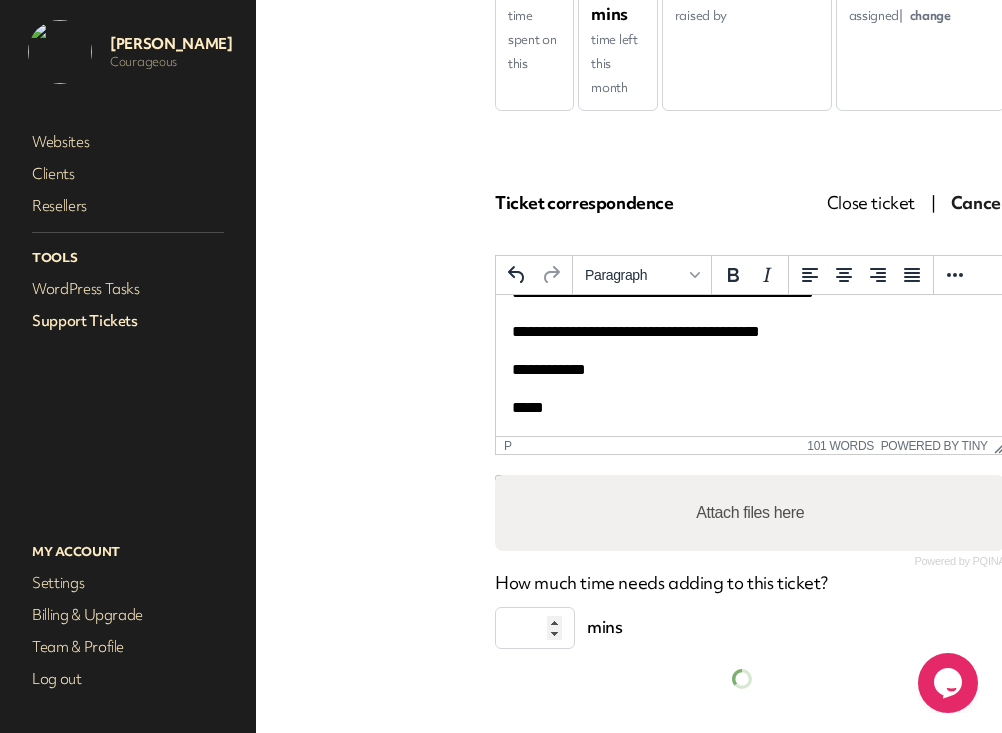 scroll, scrollTop: 287, scrollLeft: 21, axis: both 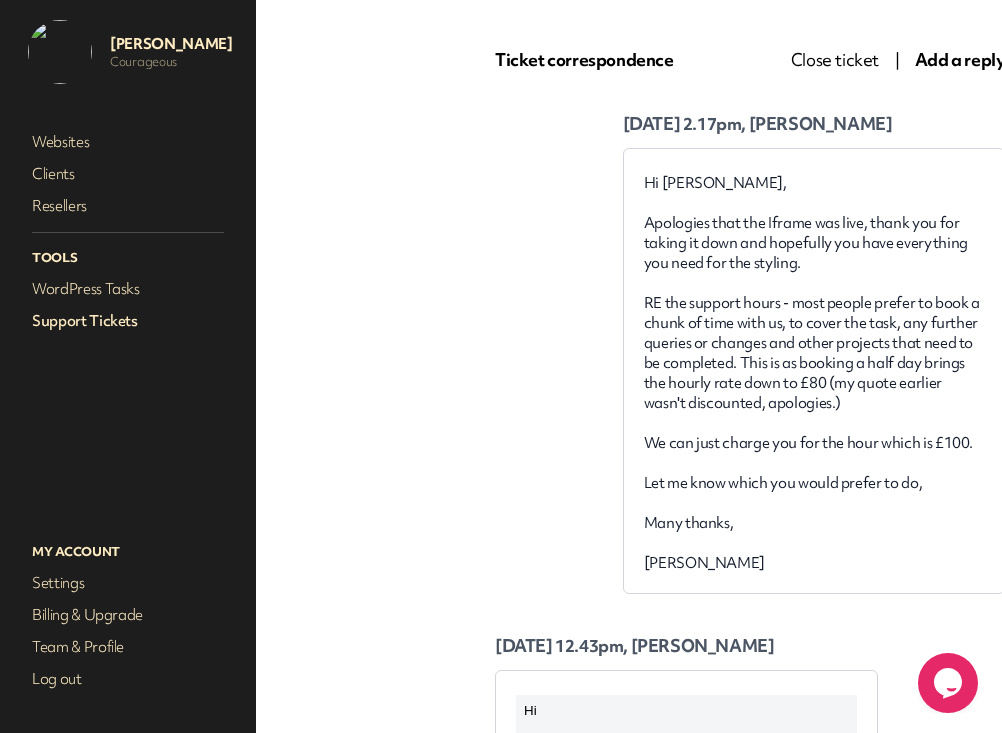 click on "Support Tickets" at bounding box center (128, 321) 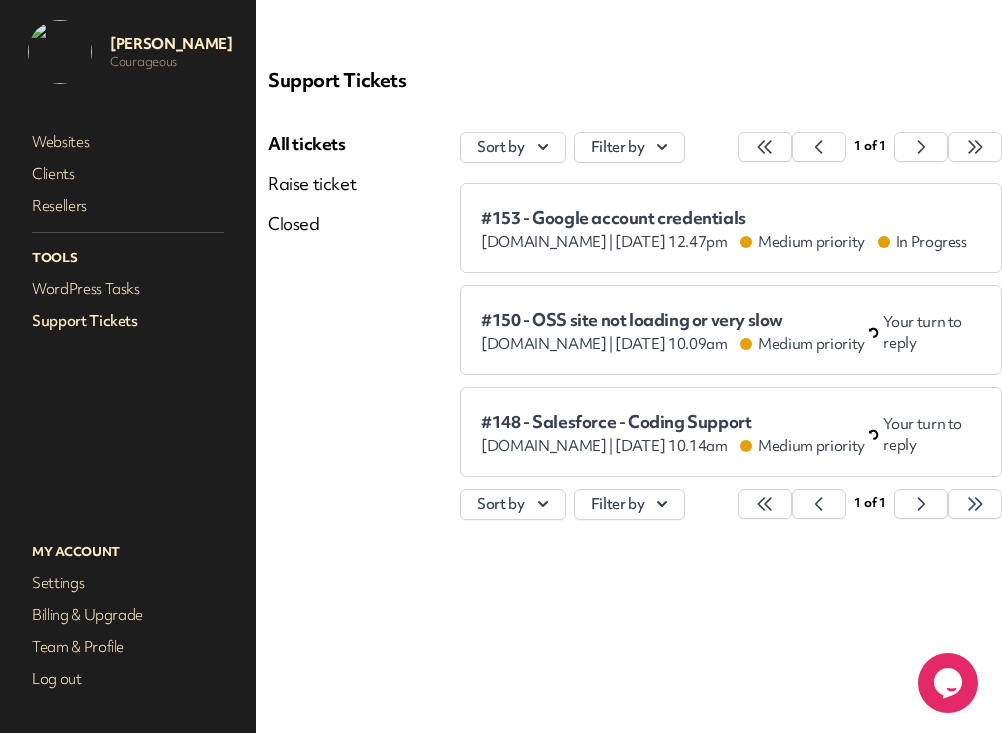 scroll, scrollTop: 0, scrollLeft: 124, axis: horizontal 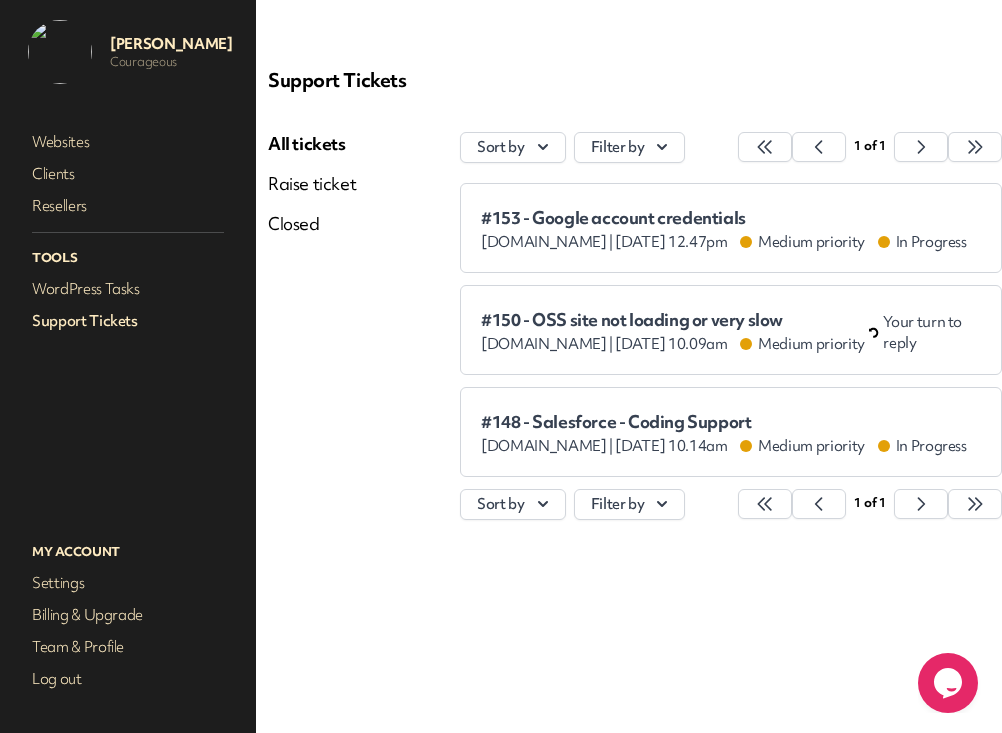 click on "[DOMAIN_NAME] |
[DATE] 12.47pm
Medium priority
In Progress" at bounding box center [724, 242] 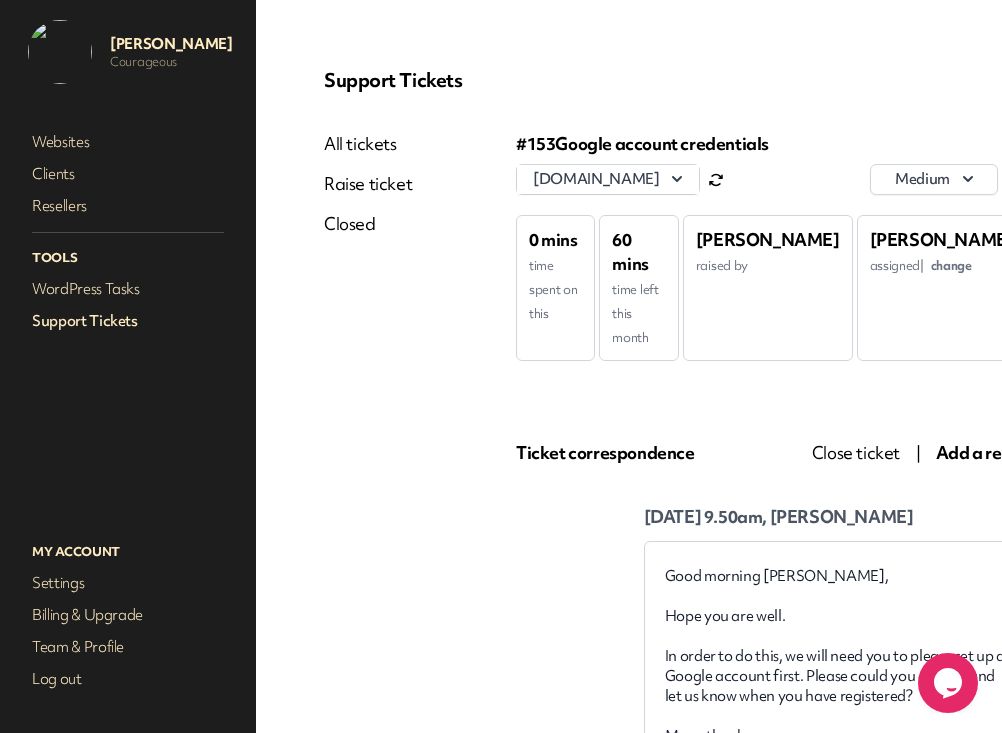 scroll, scrollTop: 0, scrollLeft: 0, axis: both 